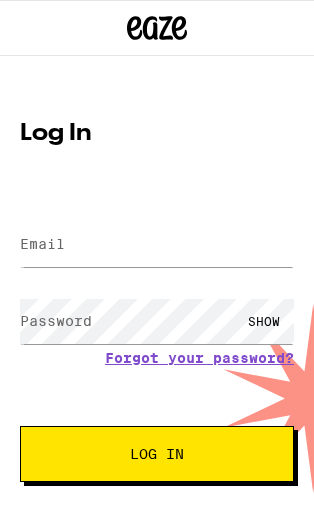 scroll, scrollTop: 0, scrollLeft: 0, axis: both 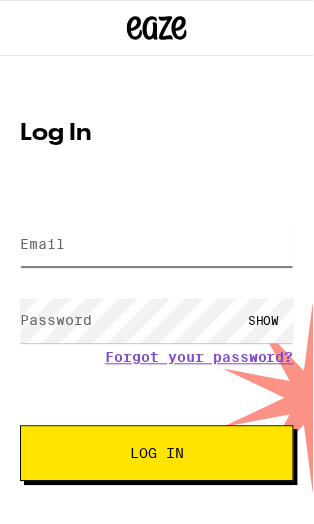 type on "[EMAIL_ADDRESS][DOMAIN_NAME]" 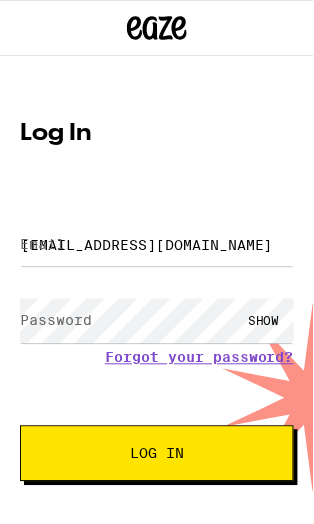 click on "Log In" at bounding box center (157, 454) 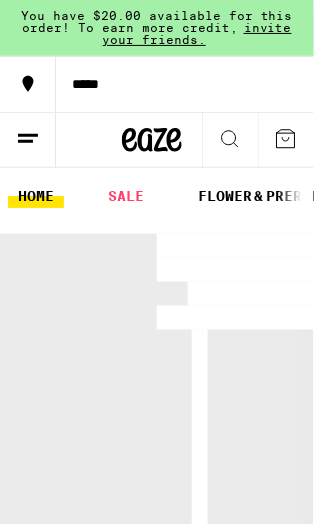 scroll, scrollTop: 0, scrollLeft: 0, axis: both 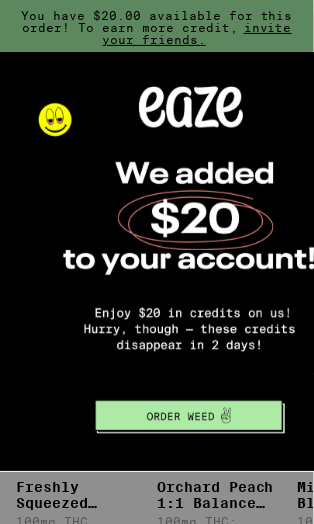 click at bounding box center (188, 259) 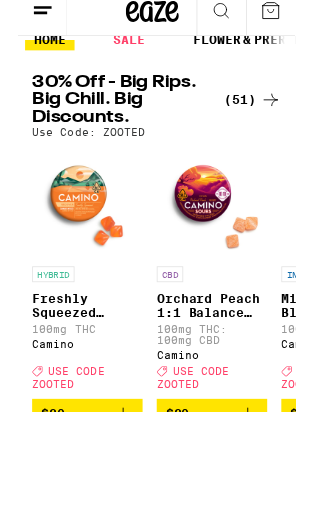 scroll, scrollTop: 151, scrollLeft: 0, axis: vertical 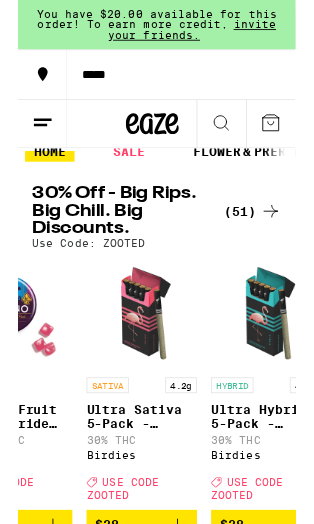 click on "(51)" at bounding box center (265, 239) 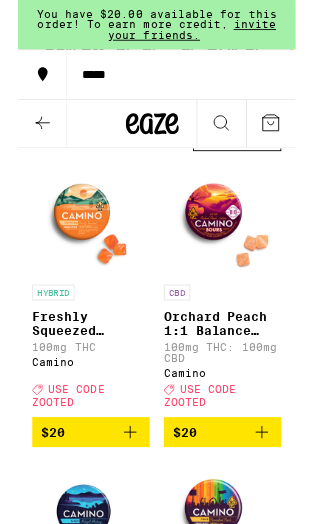 scroll, scrollTop: 120, scrollLeft: 0, axis: vertical 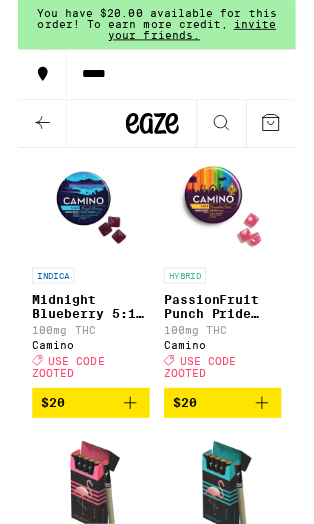 click 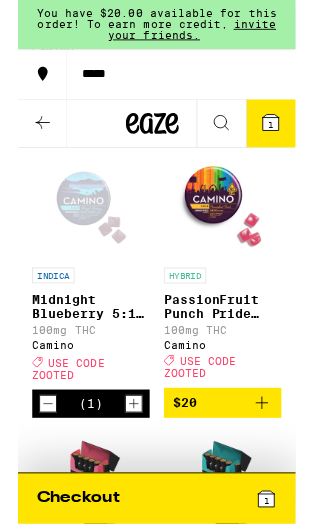scroll, scrollTop: 475, scrollLeft: 0, axis: vertical 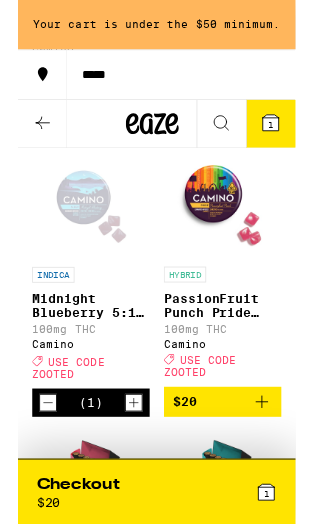 click 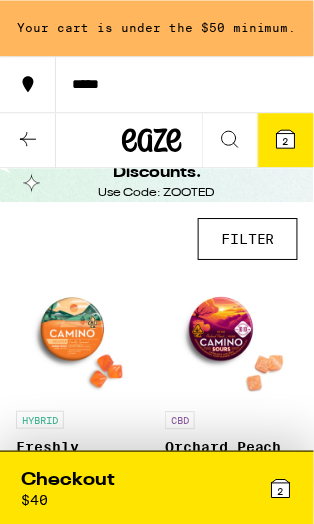 scroll, scrollTop: 0, scrollLeft: 0, axis: both 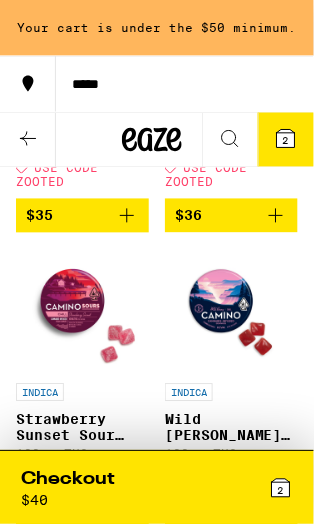 click 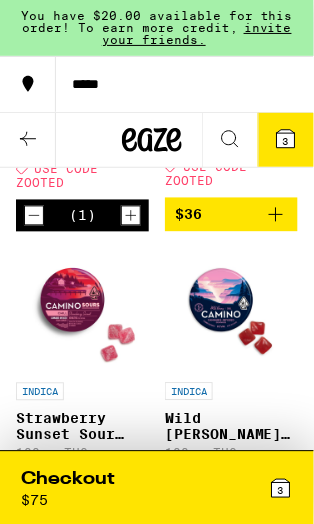 click 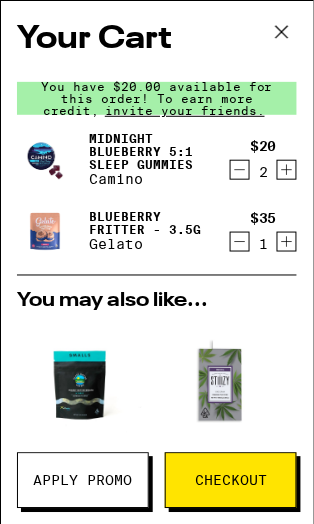 click 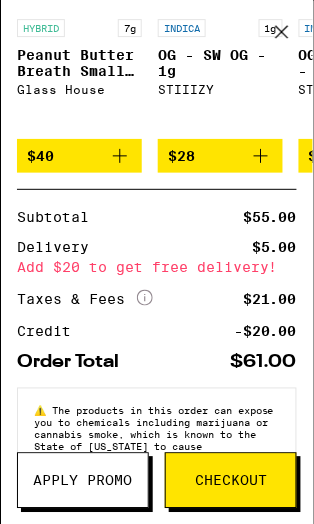 scroll, scrollTop: 450, scrollLeft: 0, axis: vertical 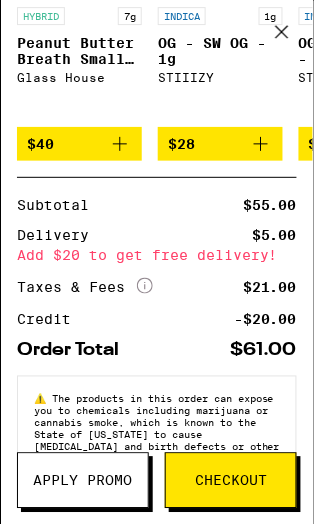 click on "Apply Promo" at bounding box center [83, 481] 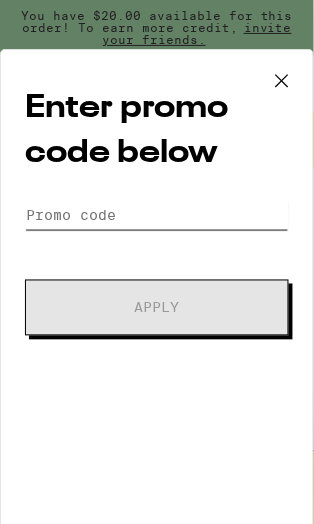 click on "Promo Code" at bounding box center [157, 215] 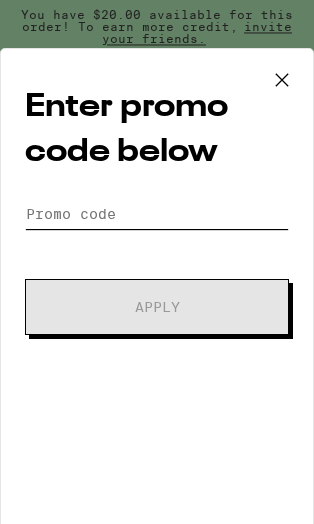 scroll, scrollTop: 1679, scrollLeft: 0, axis: vertical 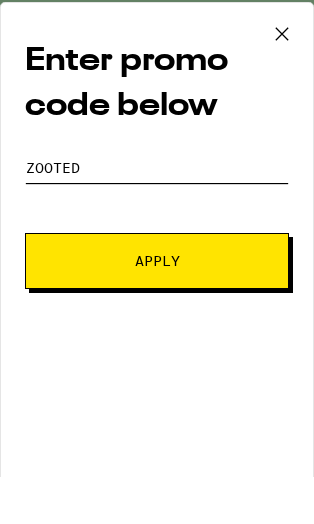 type on "Zooted" 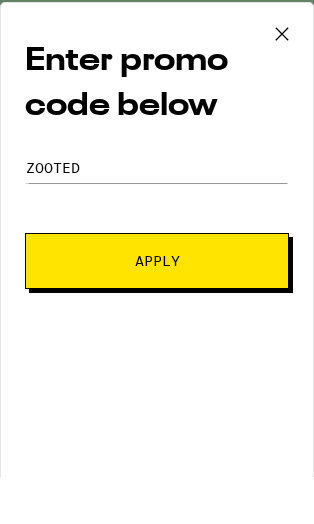 click on "Apply" at bounding box center [157, 308] 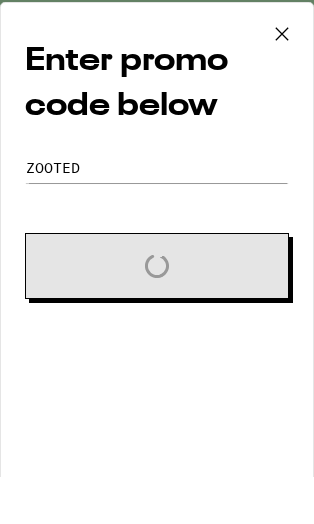 scroll, scrollTop: 1727, scrollLeft: 0, axis: vertical 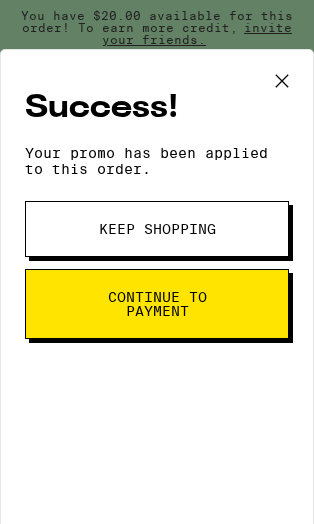 click on "Continue to payment" at bounding box center (157, 304) 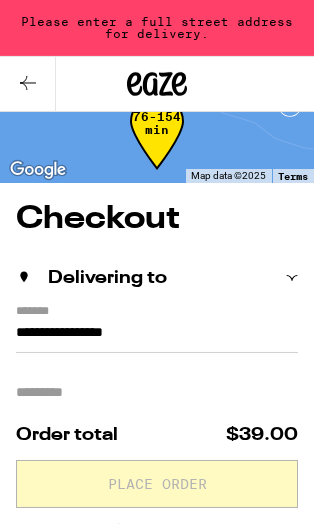 scroll, scrollTop: 0, scrollLeft: 0, axis: both 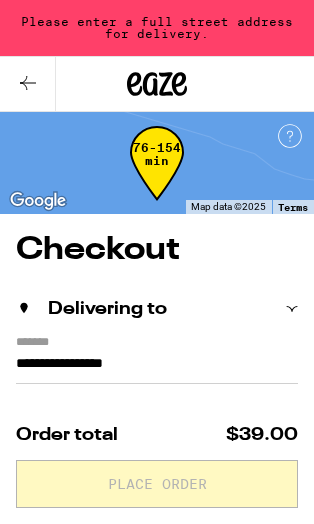click at bounding box center (28, 84) 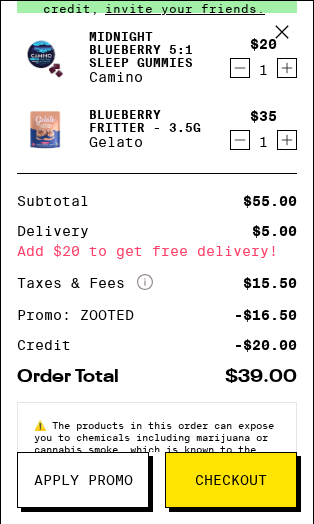 scroll, scrollTop: 105, scrollLeft: 0, axis: vertical 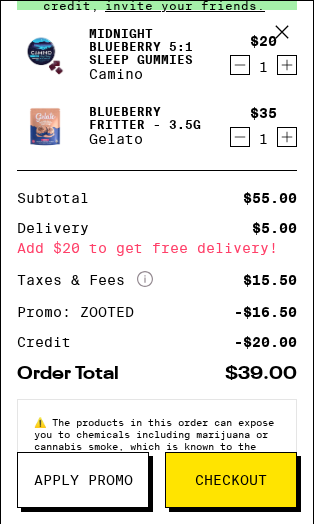 click 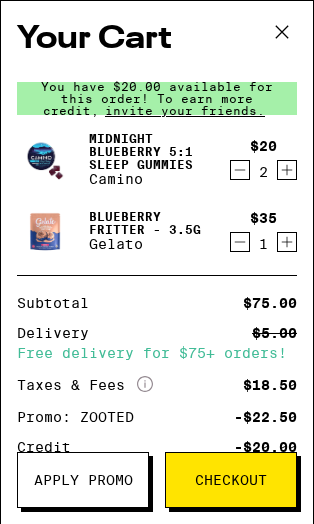 scroll, scrollTop: 0, scrollLeft: 0, axis: both 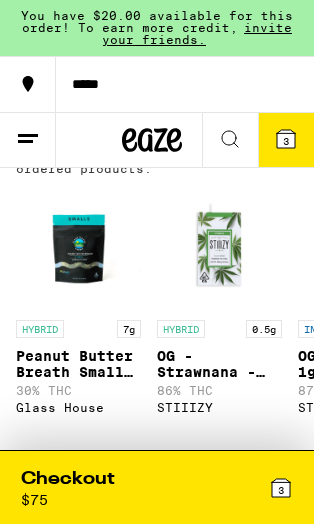 click at bounding box center [219, 247] 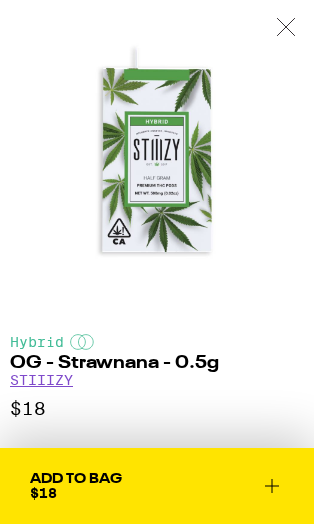click at bounding box center [286, 28] 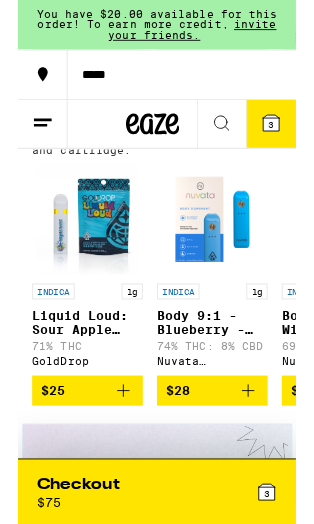 scroll, scrollTop: 0, scrollLeft: 0, axis: both 